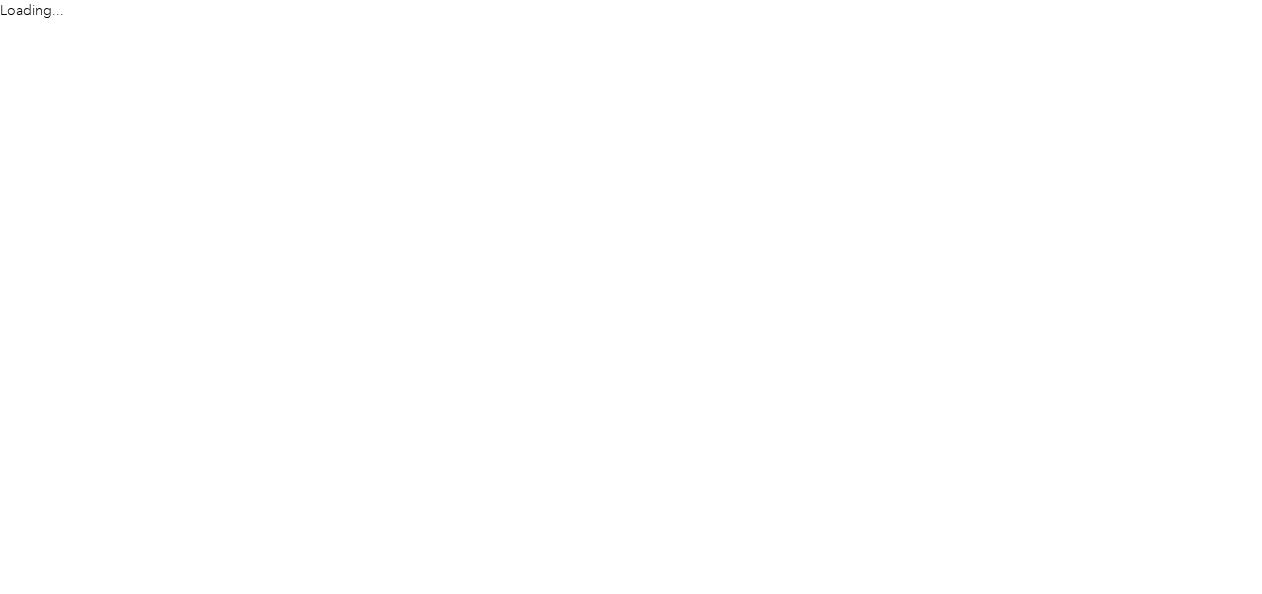 scroll, scrollTop: 0, scrollLeft: 0, axis: both 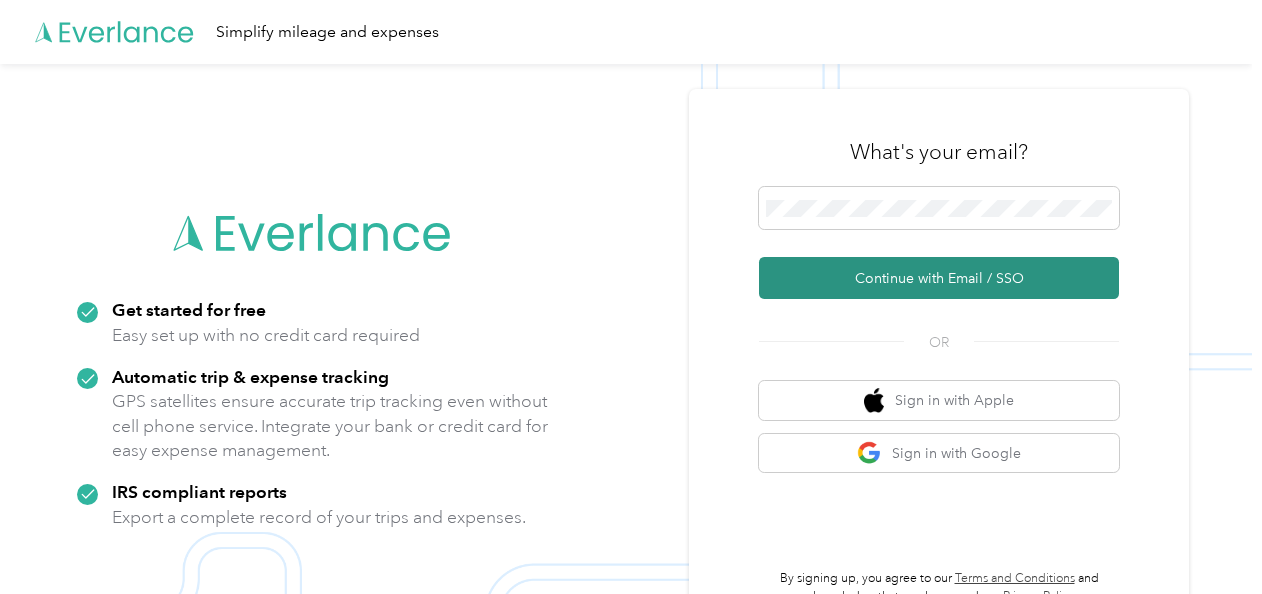 click on "Continue with Email / SSO" at bounding box center [939, 278] 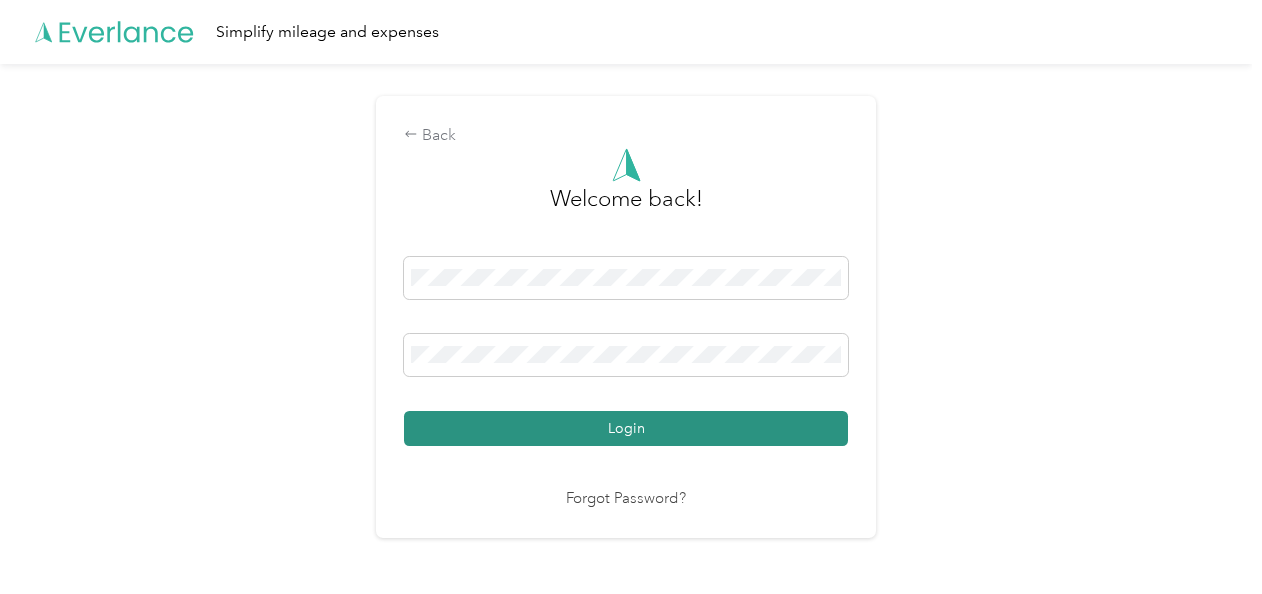 click on "Login" at bounding box center [626, 428] 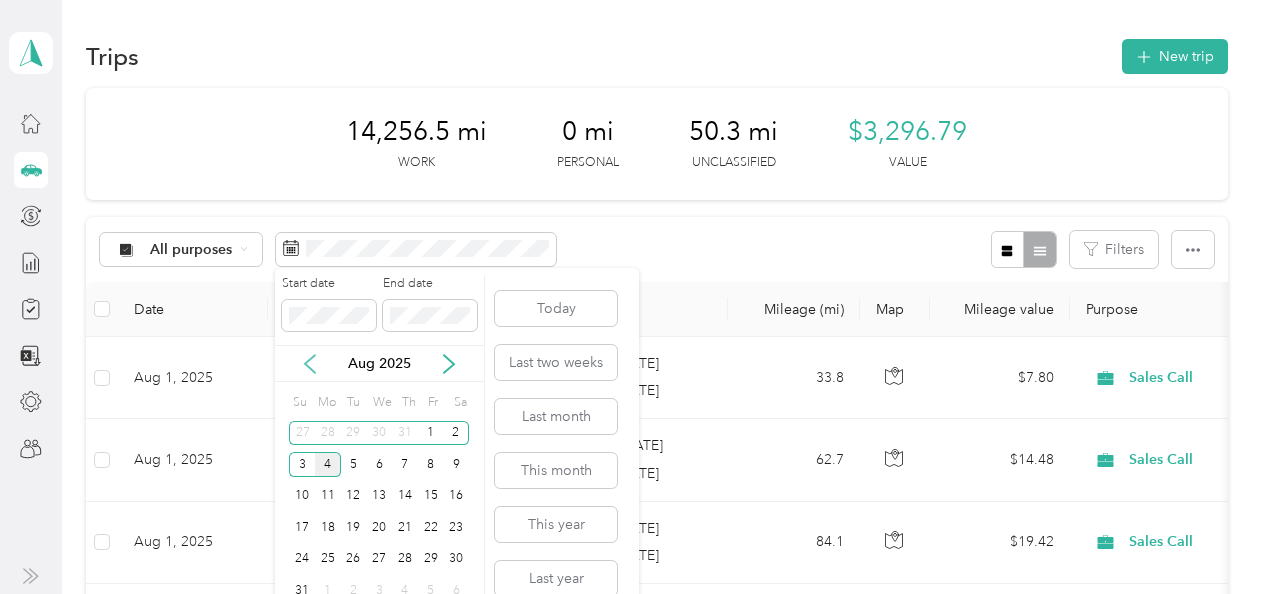 click 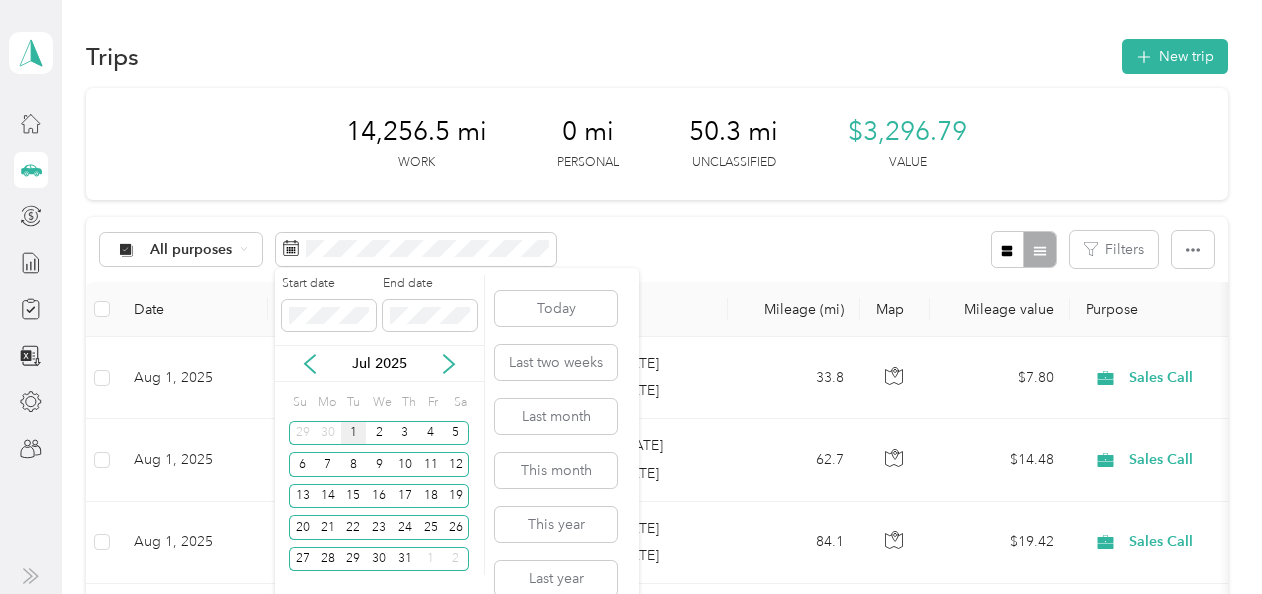 click on "1" at bounding box center (354, 433) 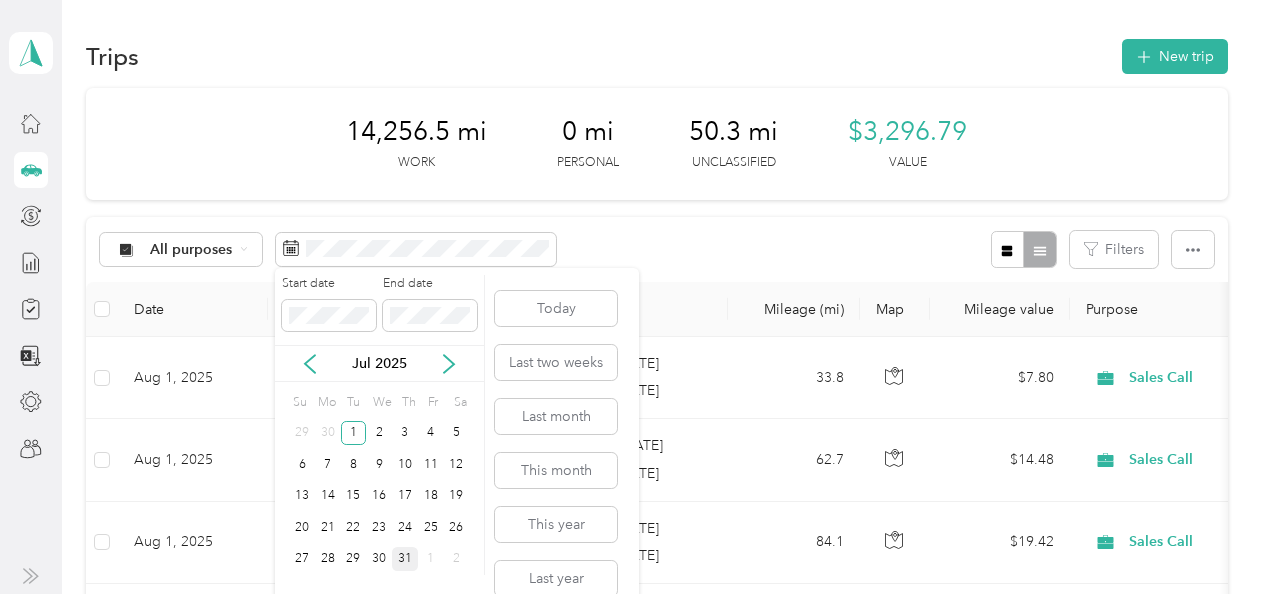 click on "31" at bounding box center (405, 559) 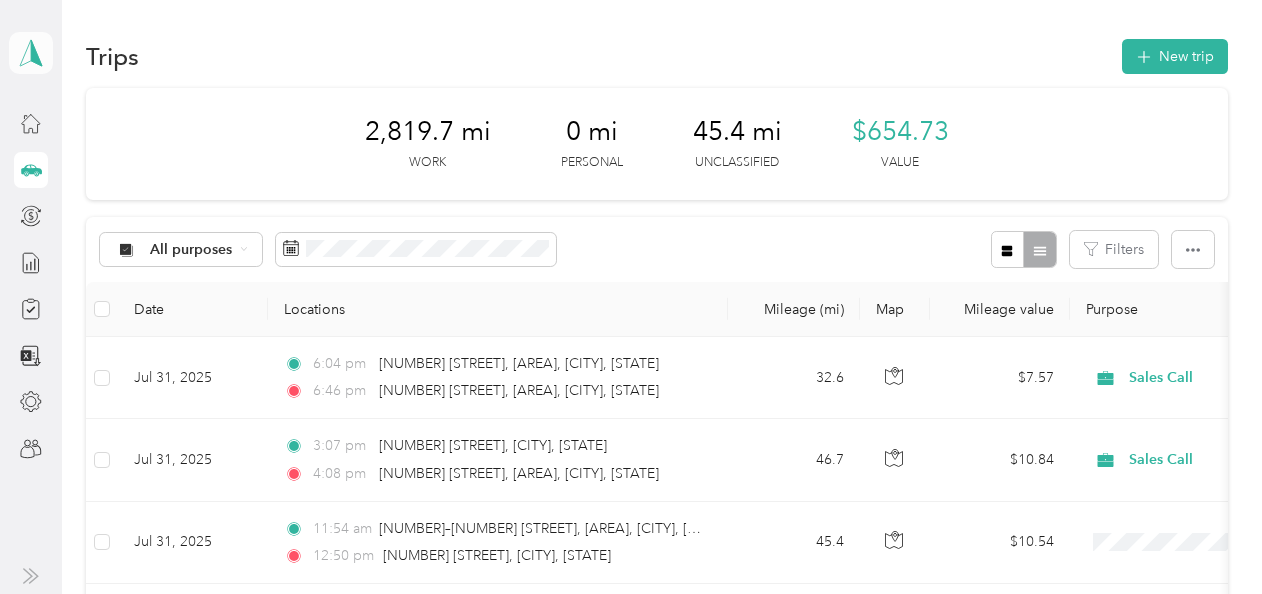 click 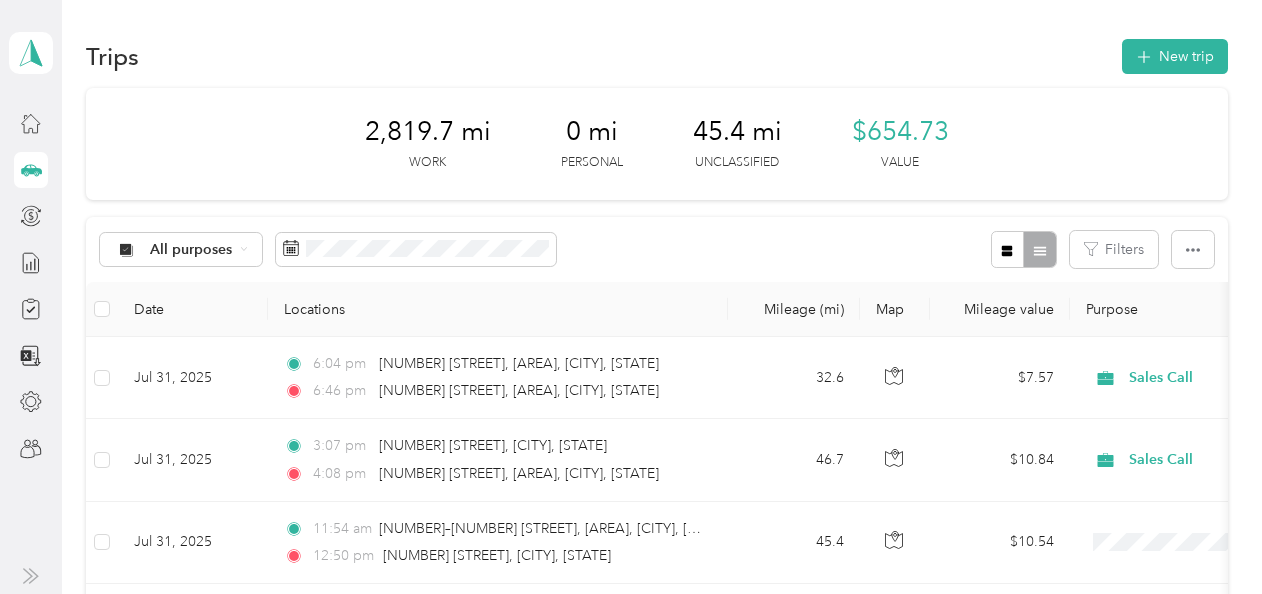 click on "Log out" at bounding box center [64, 253] 